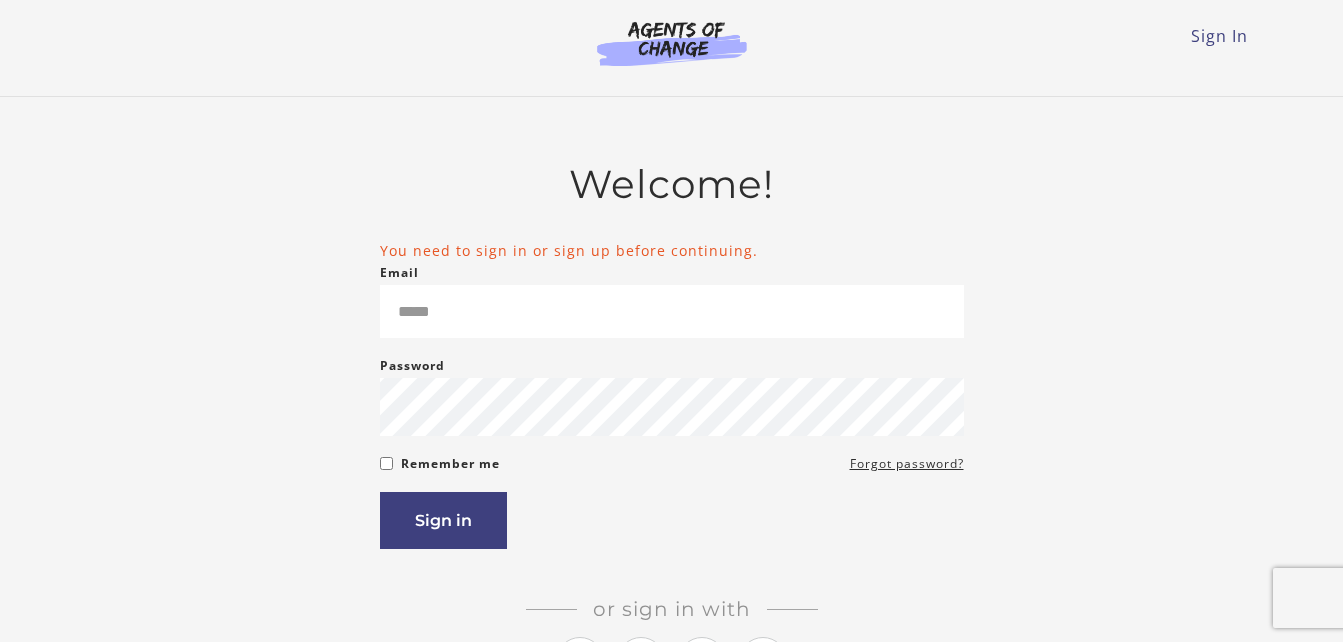 scroll, scrollTop: 0, scrollLeft: 0, axis: both 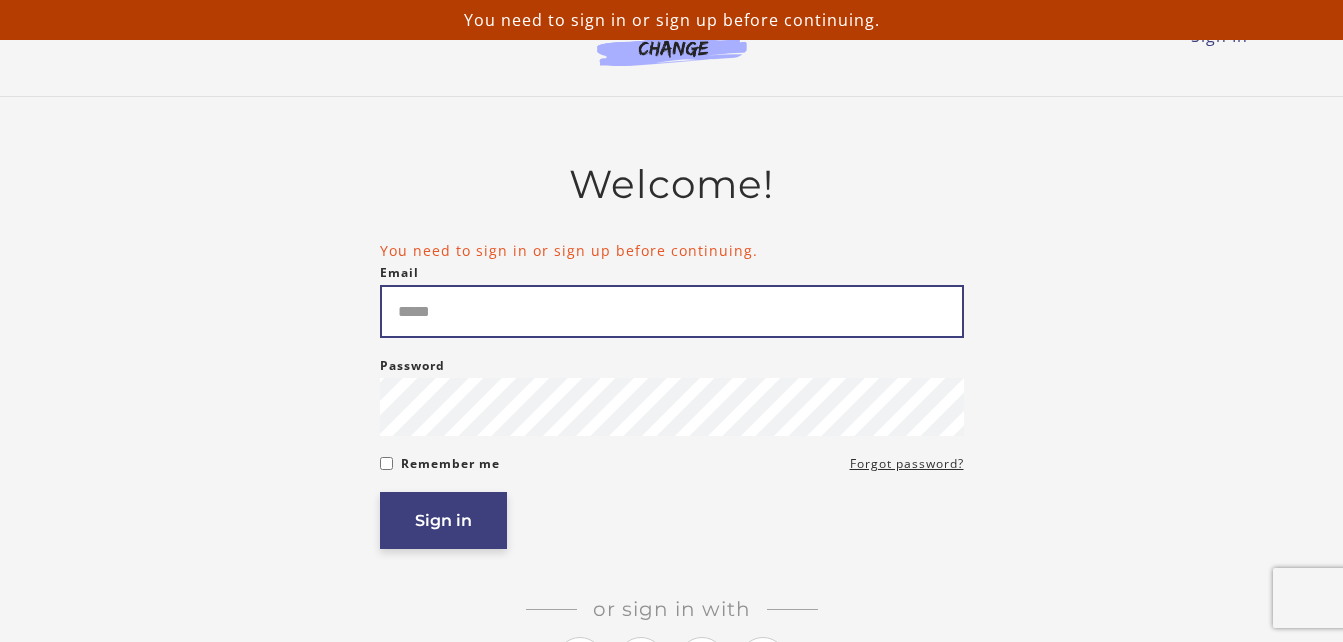 type on "**********" 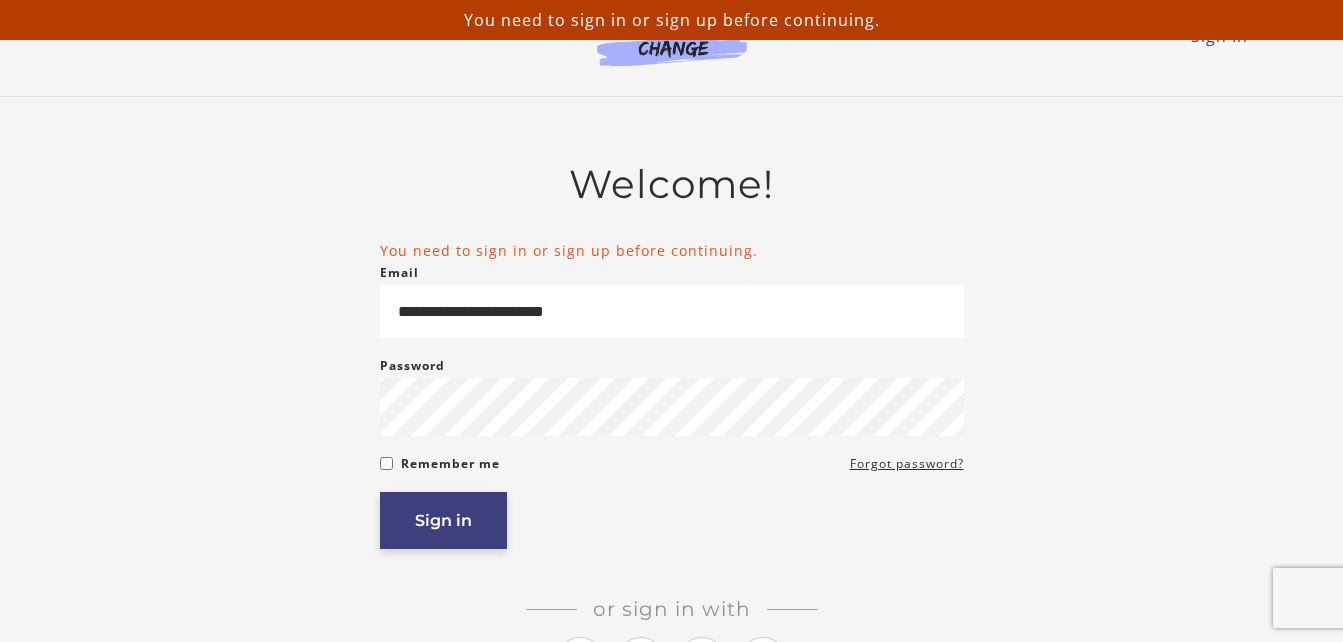 click on "Sign in" at bounding box center [443, 520] 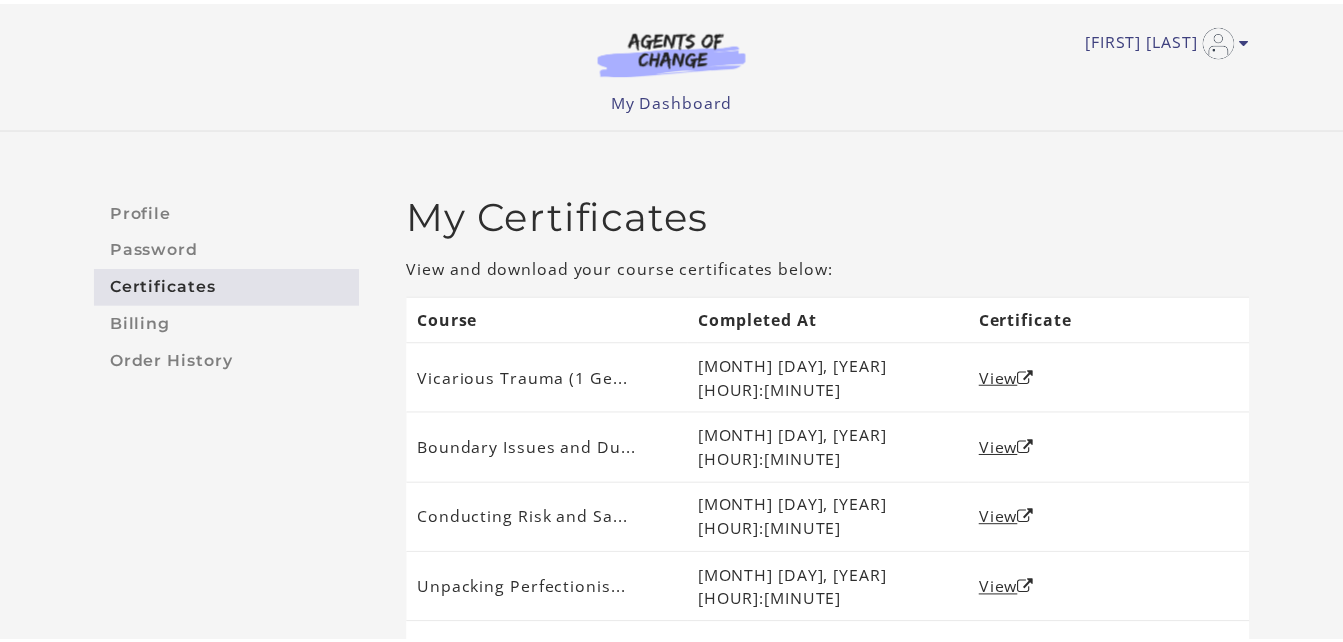 scroll, scrollTop: 0, scrollLeft: 0, axis: both 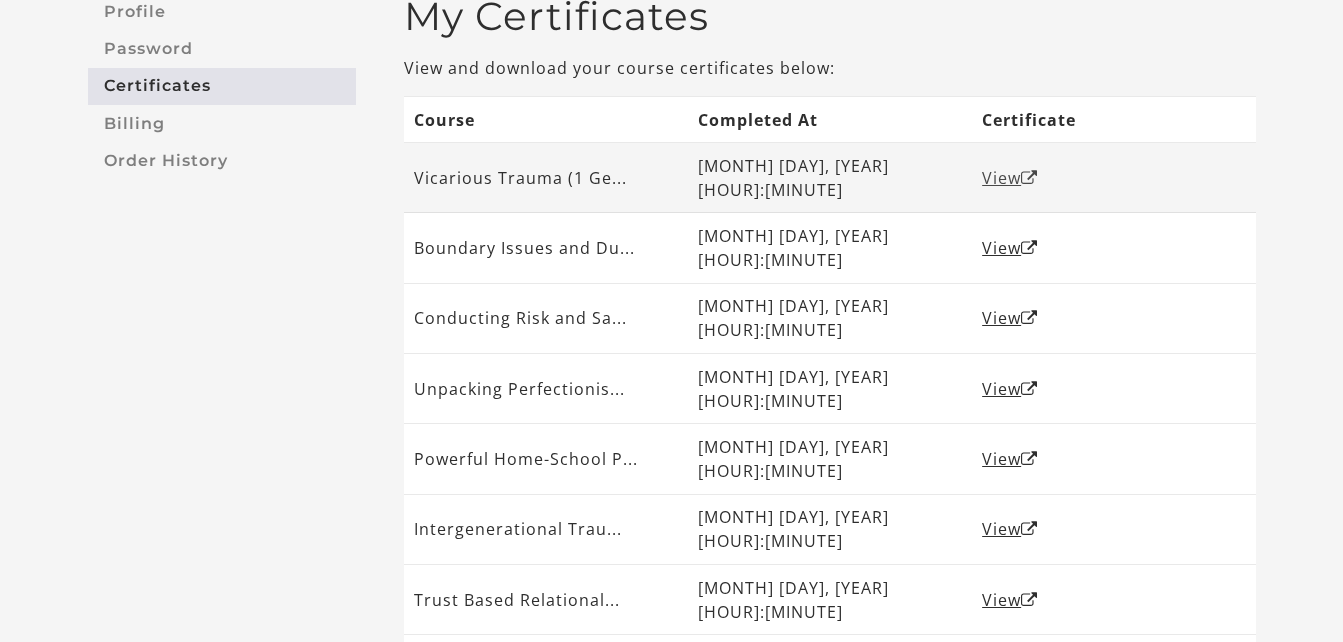 click on "View" at bounding box center [1010, 178] 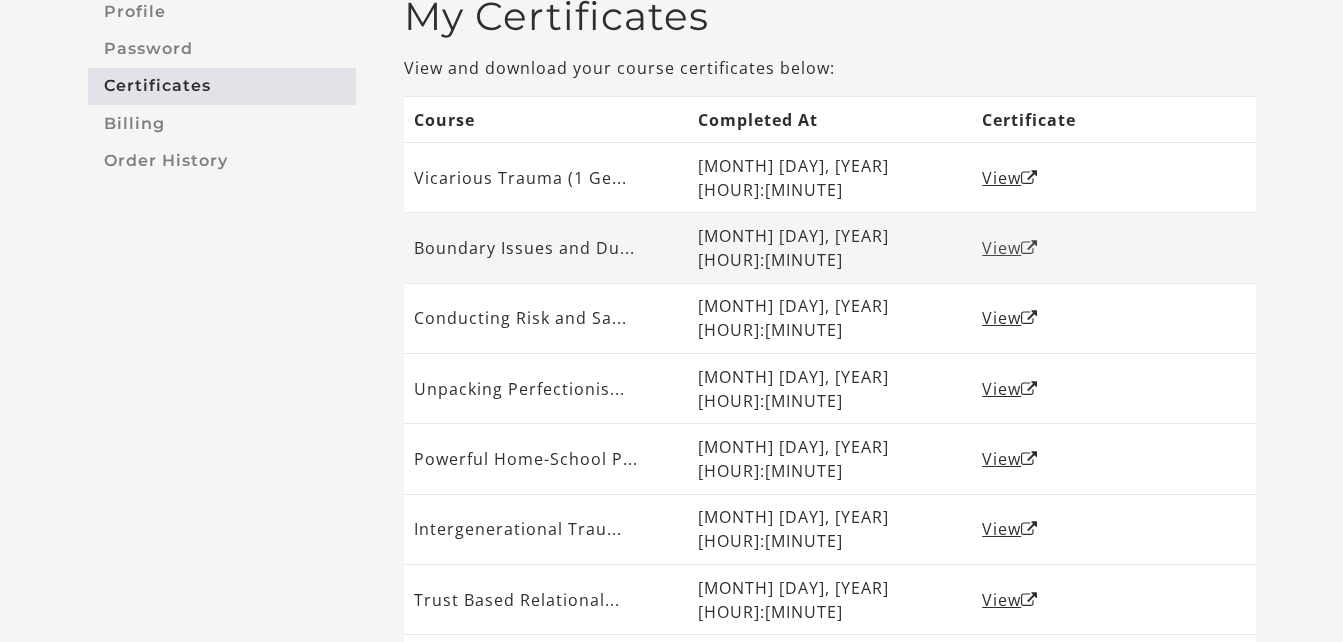 click on "View" at bounding box center [1010, 248] 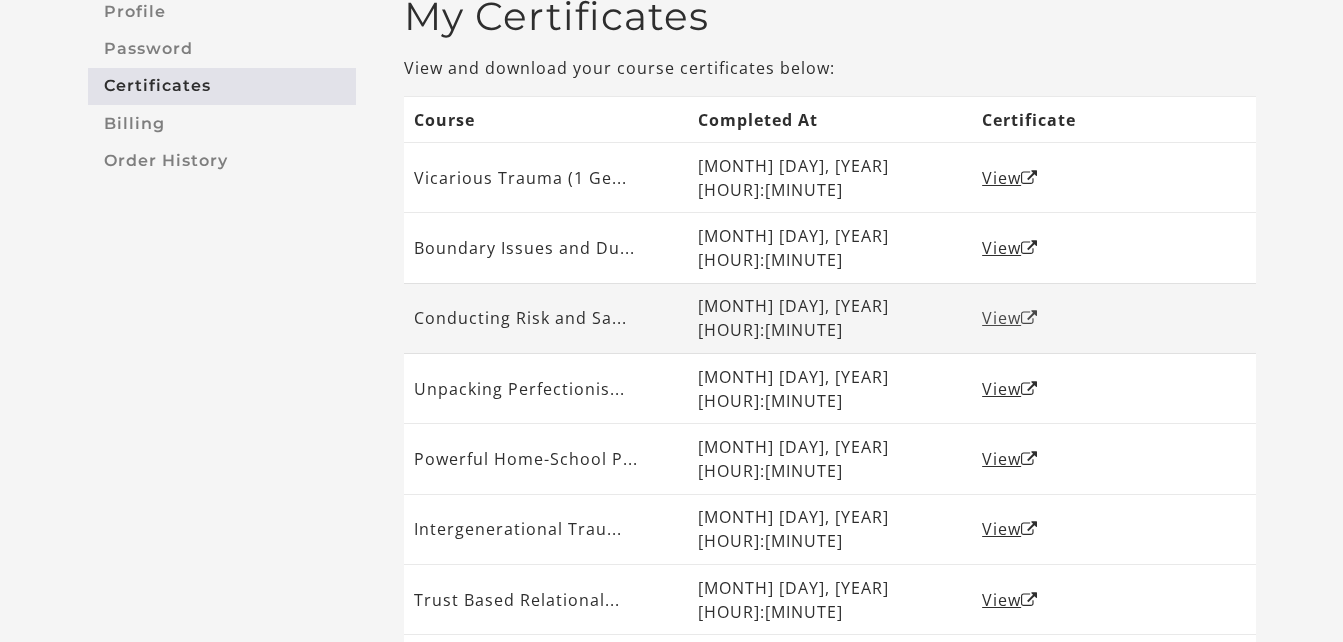 click on "View" at bounding box center [1010, 318] 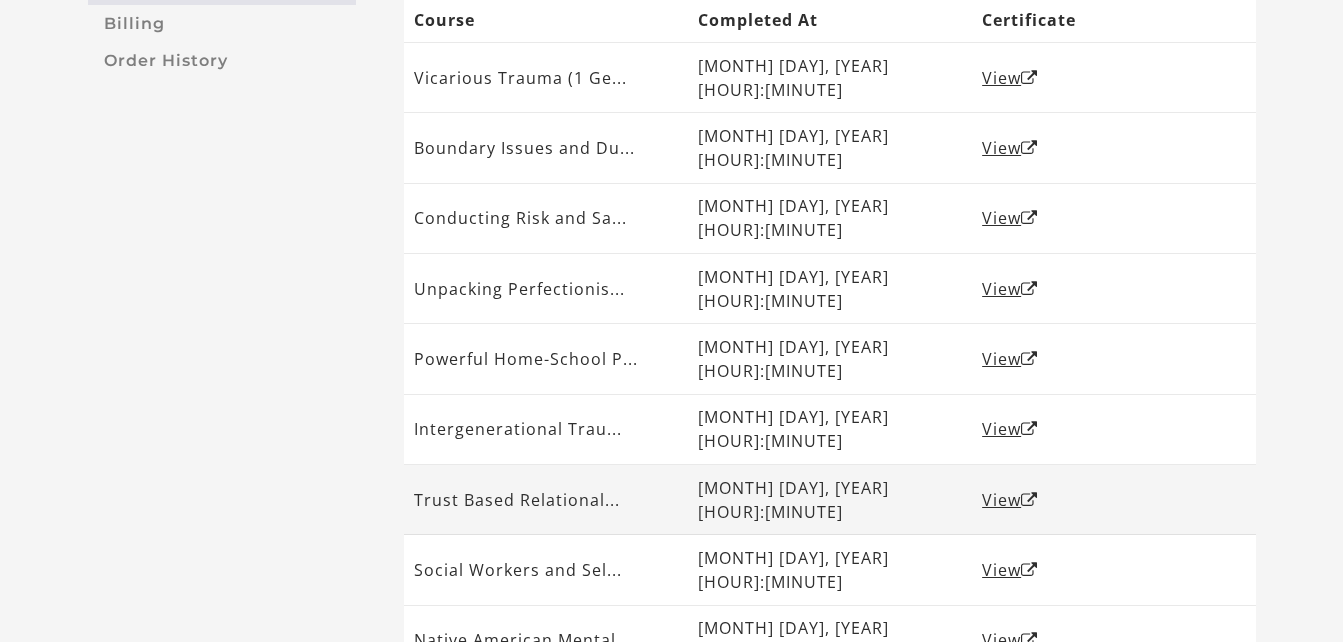 scroll, scrollTop: 200, scrollLeft: 0, axis: vertical 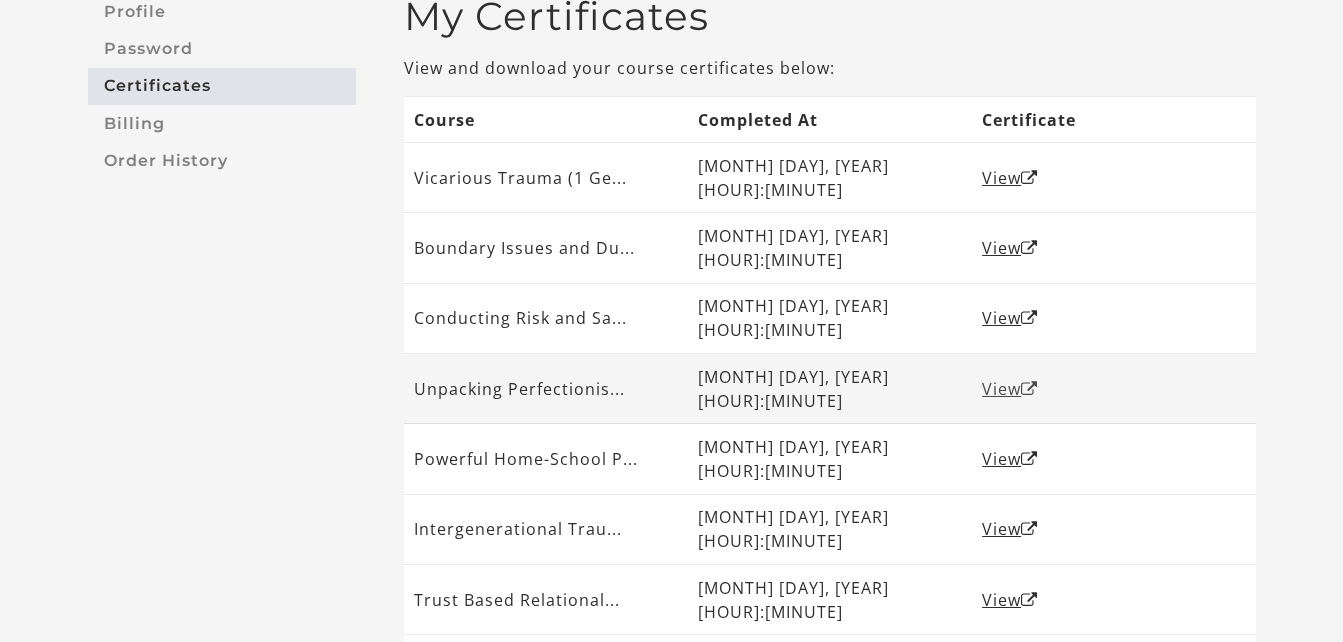 click on "View" at bounding box center [1010, 389] 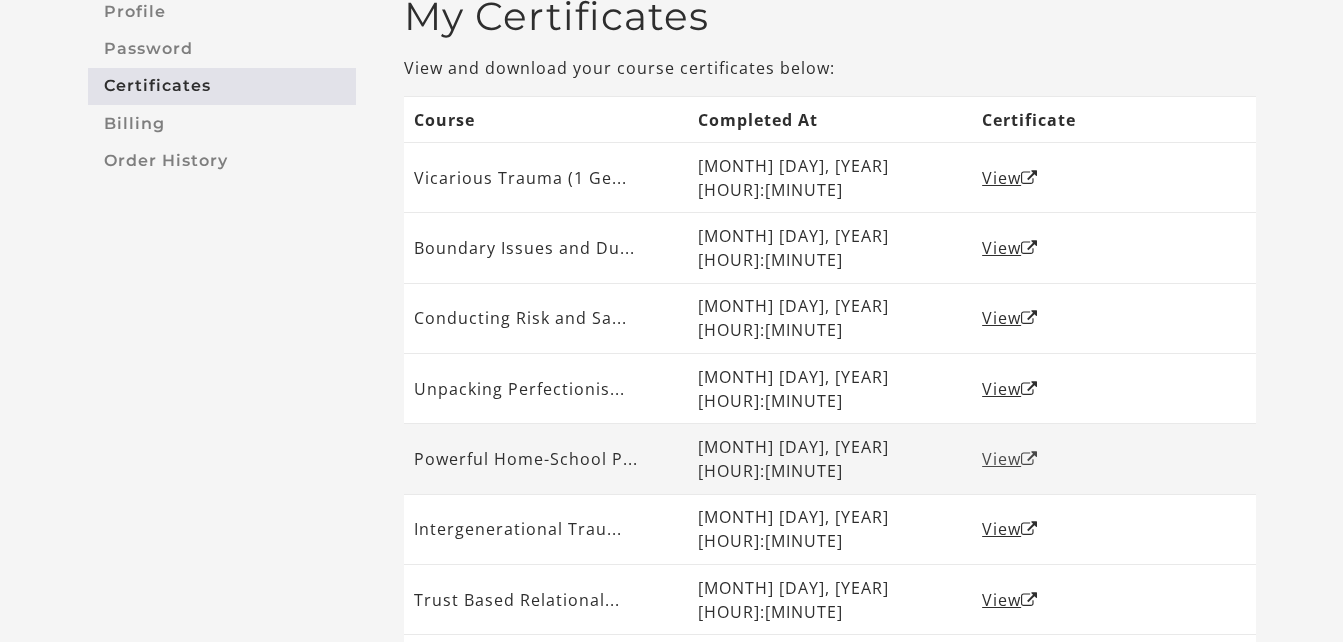 click on "View" at bounding box center (1010, 459) 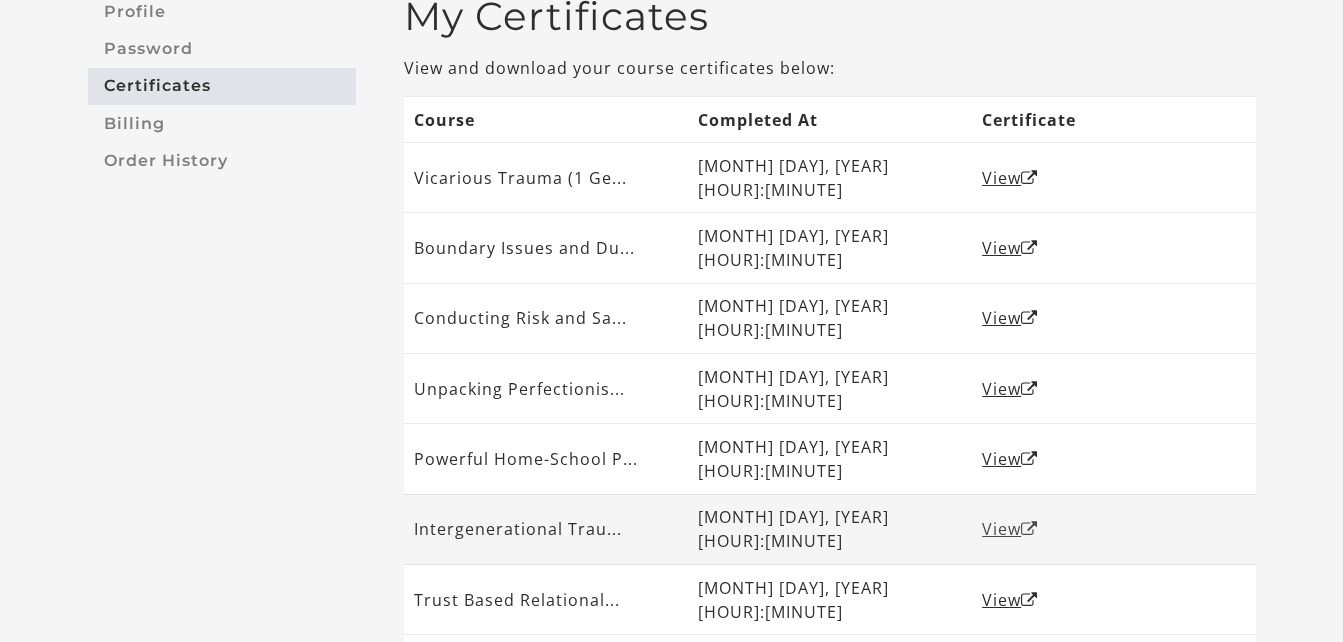 click on "View" at bounding box center (1010, 529) 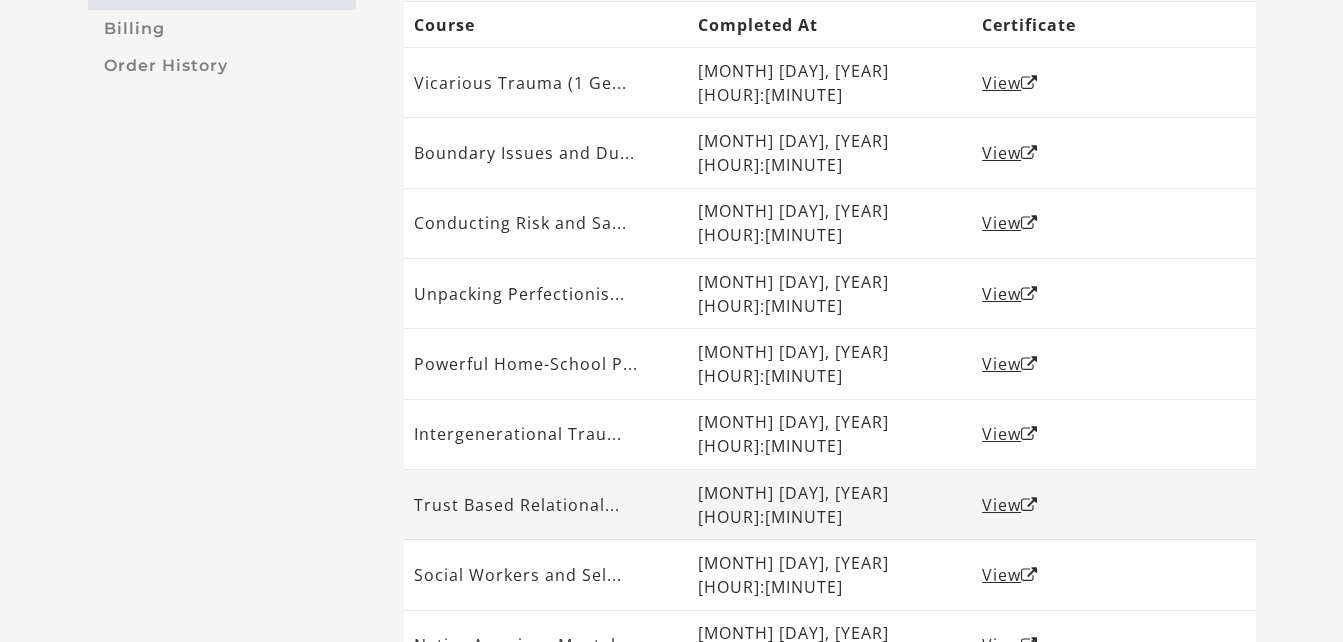 scroll, scrollTop: 300, scrollLeft: 0, axis: vertical 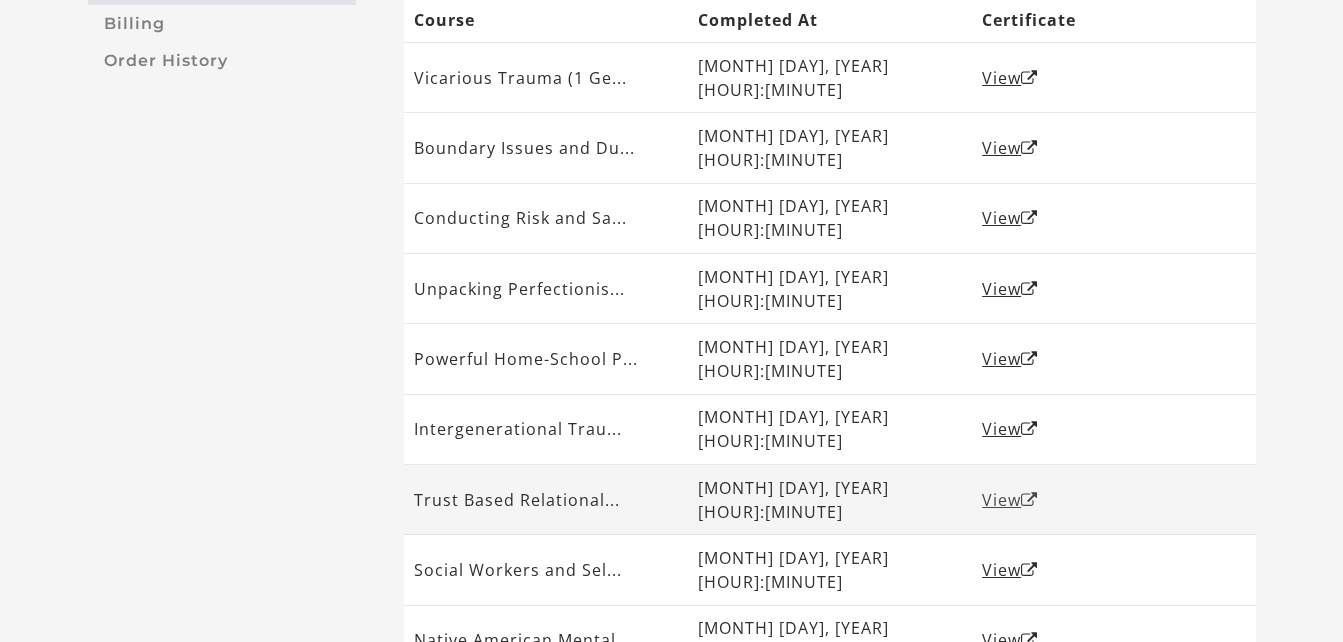 click on "View" at bounding box center (1010, 500) 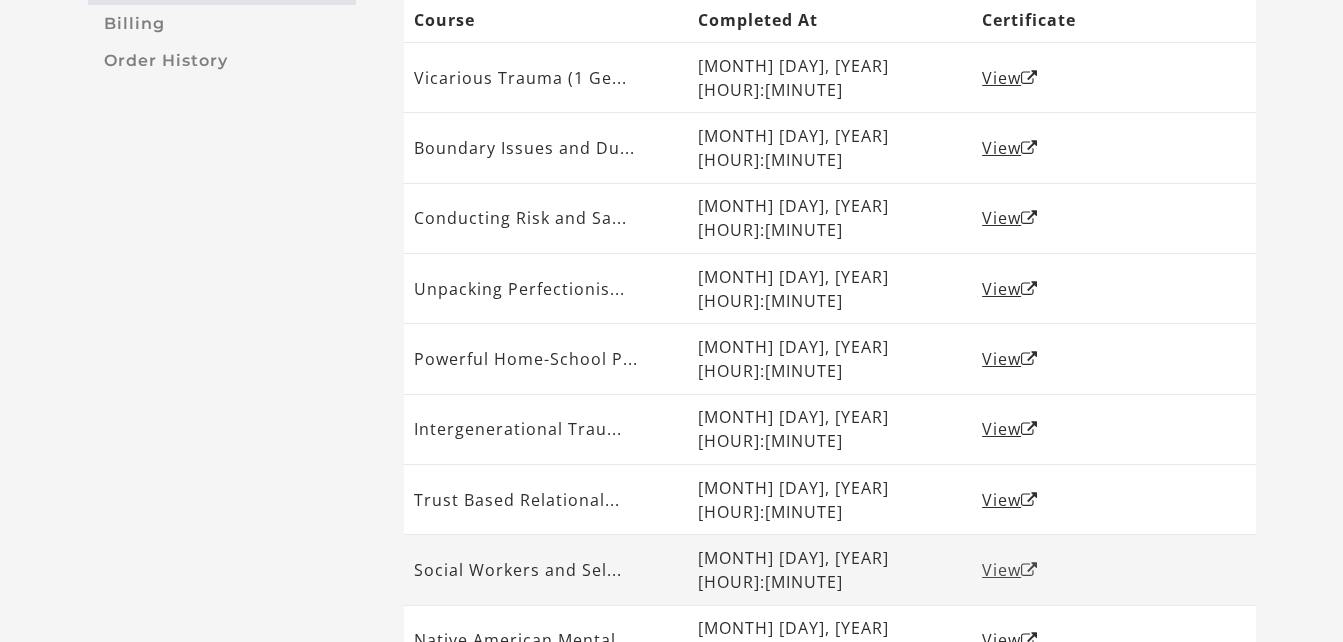 click on "View" at bounding box center (1010, 570) 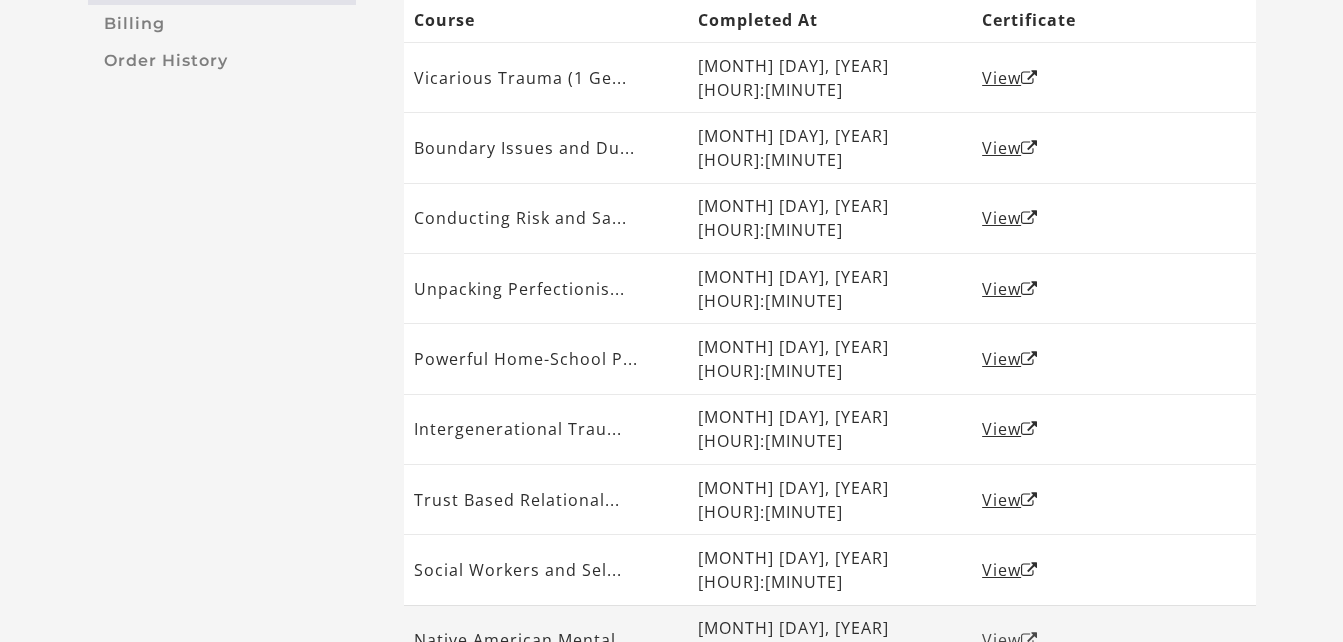 click on "View" at bounding box center (1010, 640) 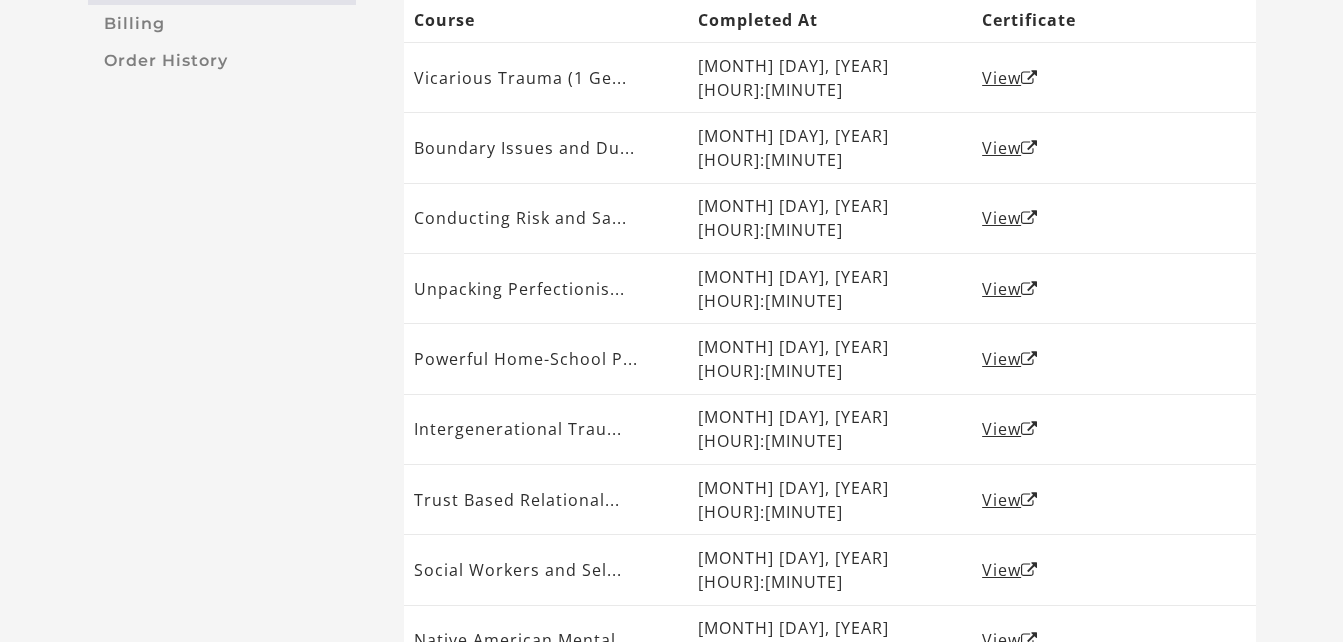 click on "View" at bounding box center (1010, 711) 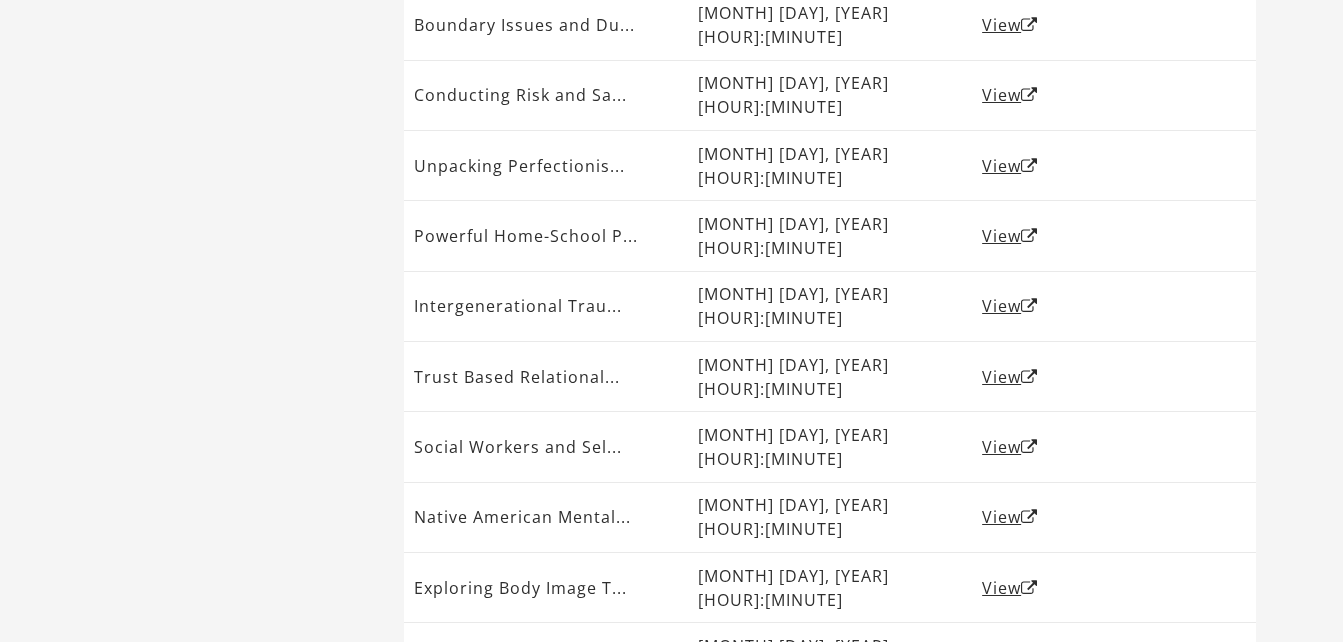 scroll, scrollTop: 500, scrollLeft: 0, axis: vertical 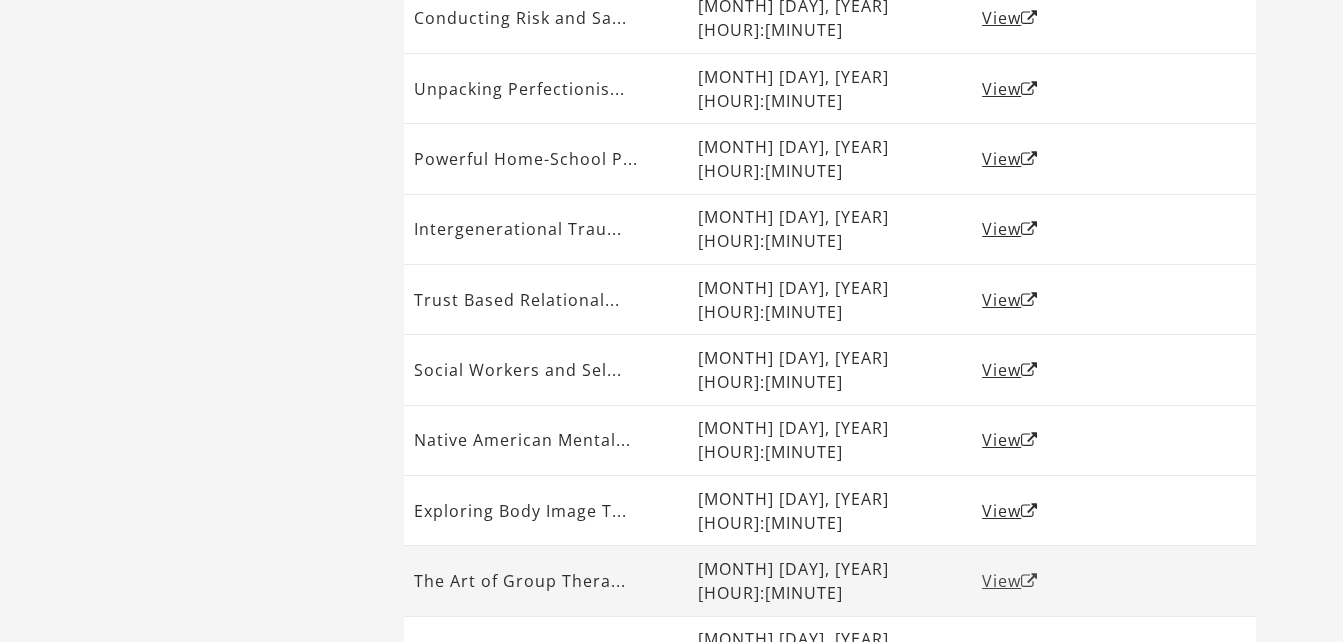 click on "View" at bounding box center [1010, 581] 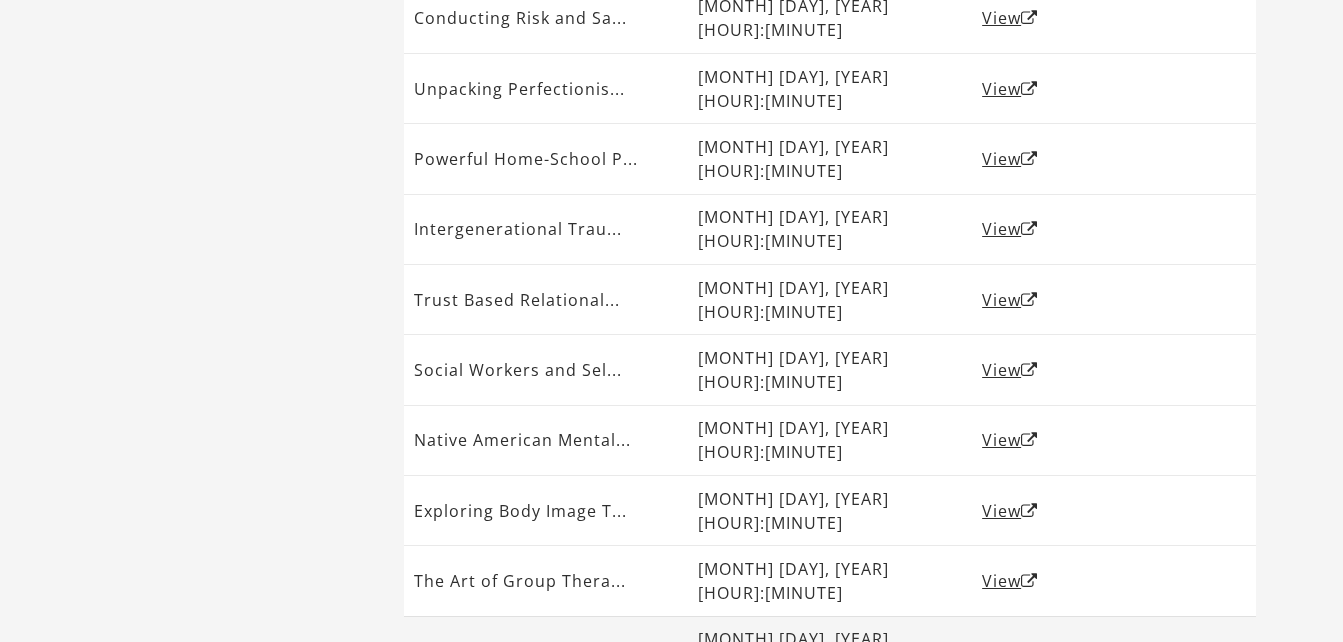 click on "View" at bounding box center [1010, 651] 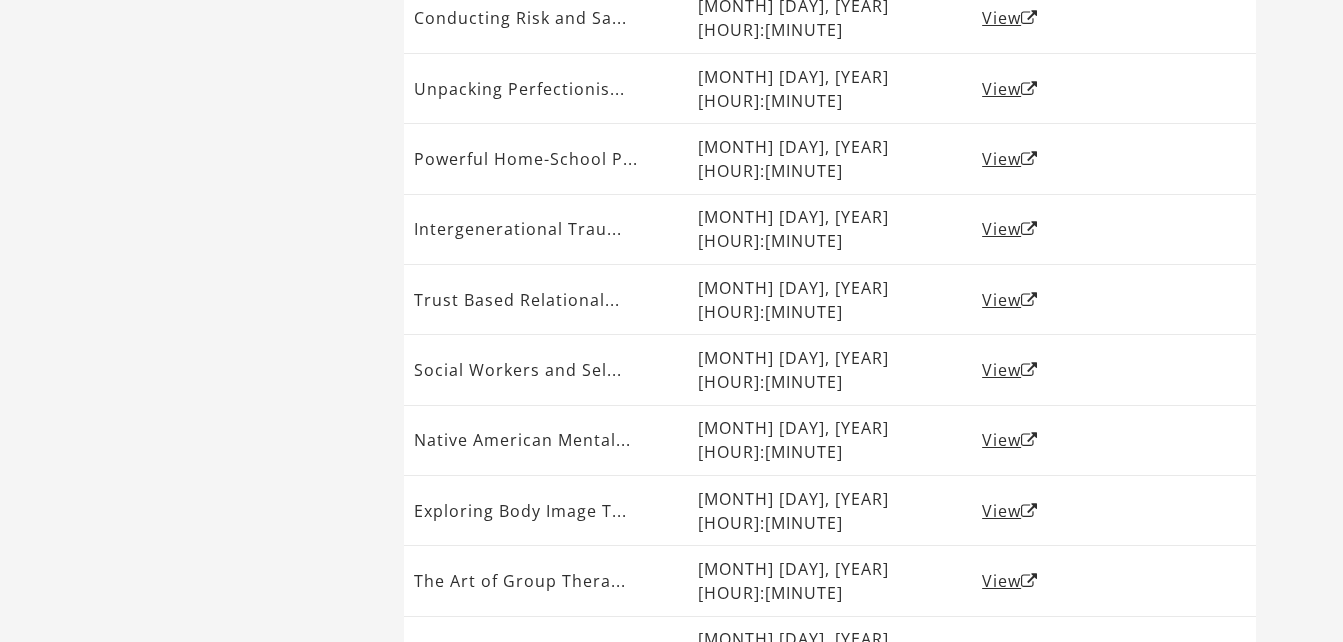click on "View" at bounding box center (1010, 722) 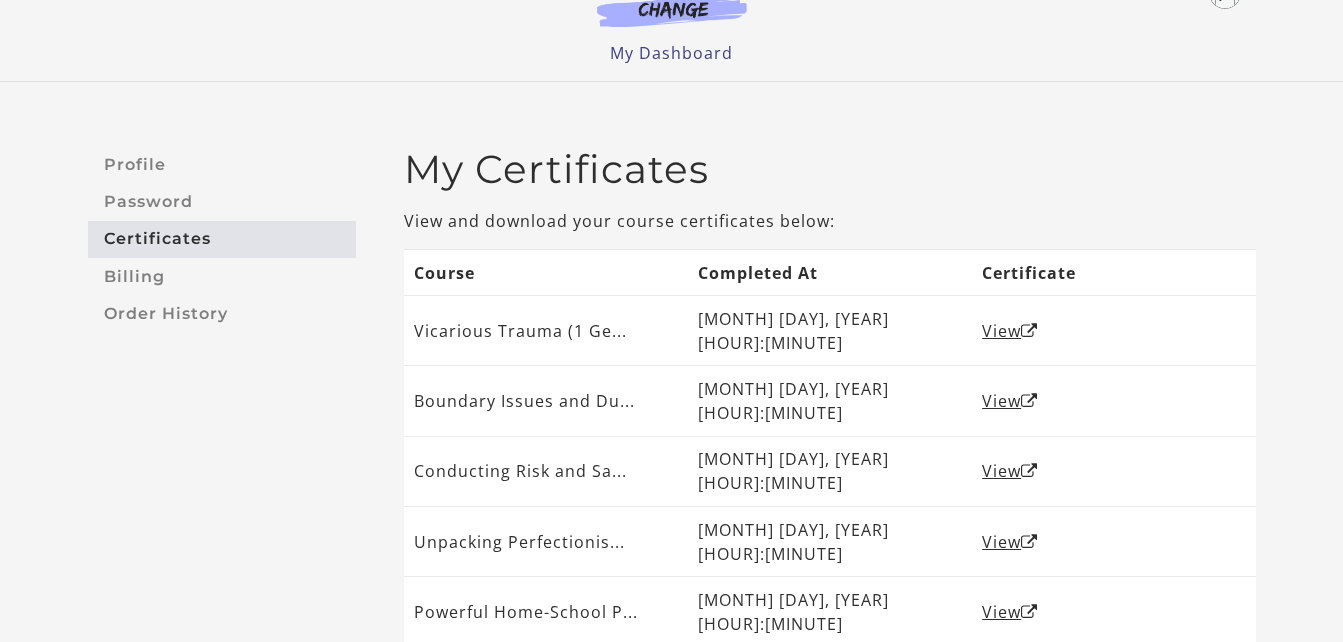 scroll, scrollTop: 0, scrollLeft: 0, axis: both 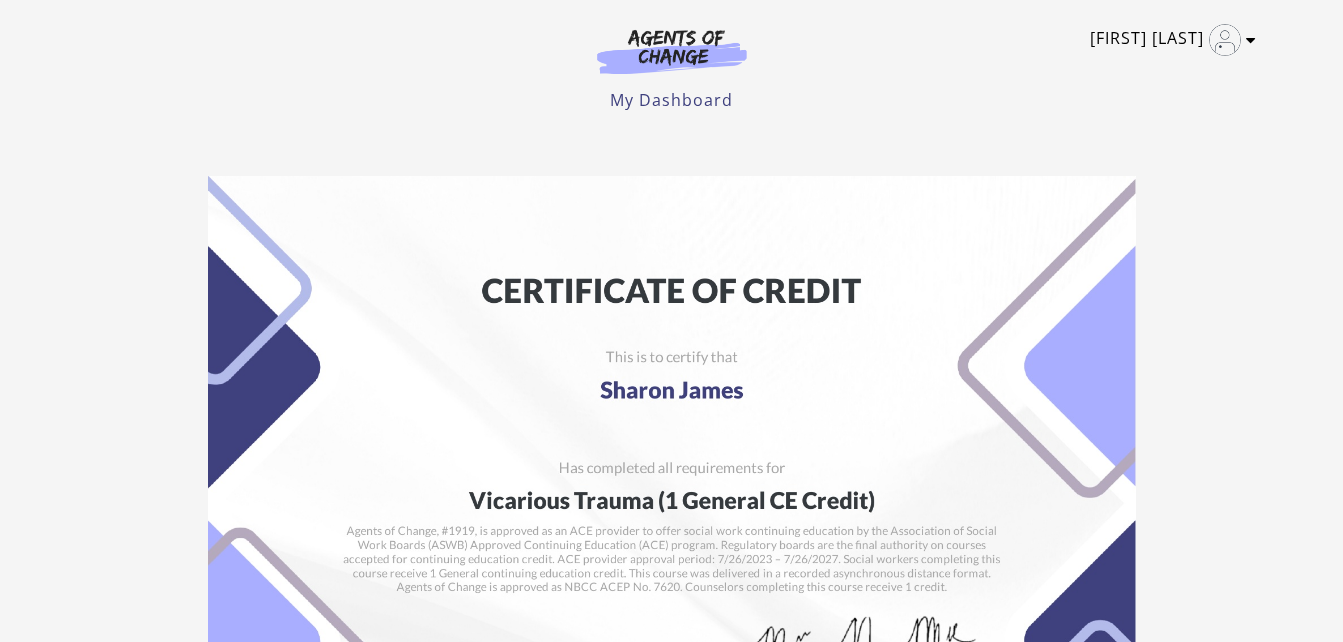 click at bounding box center [1251, 40] 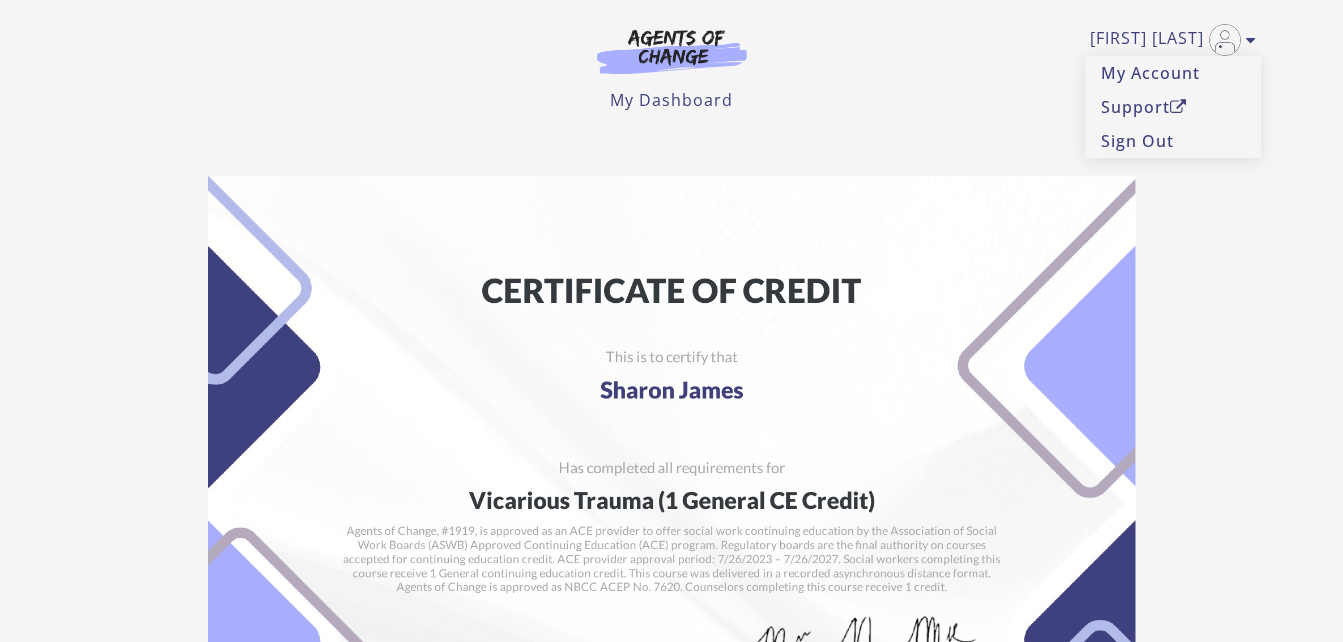 click on "Sharon J
My Account
Support
Sign Out
Toggle menu
Menu
My Dashboard
My Account
Support
Sign Out" at bounding box center (672, 64) 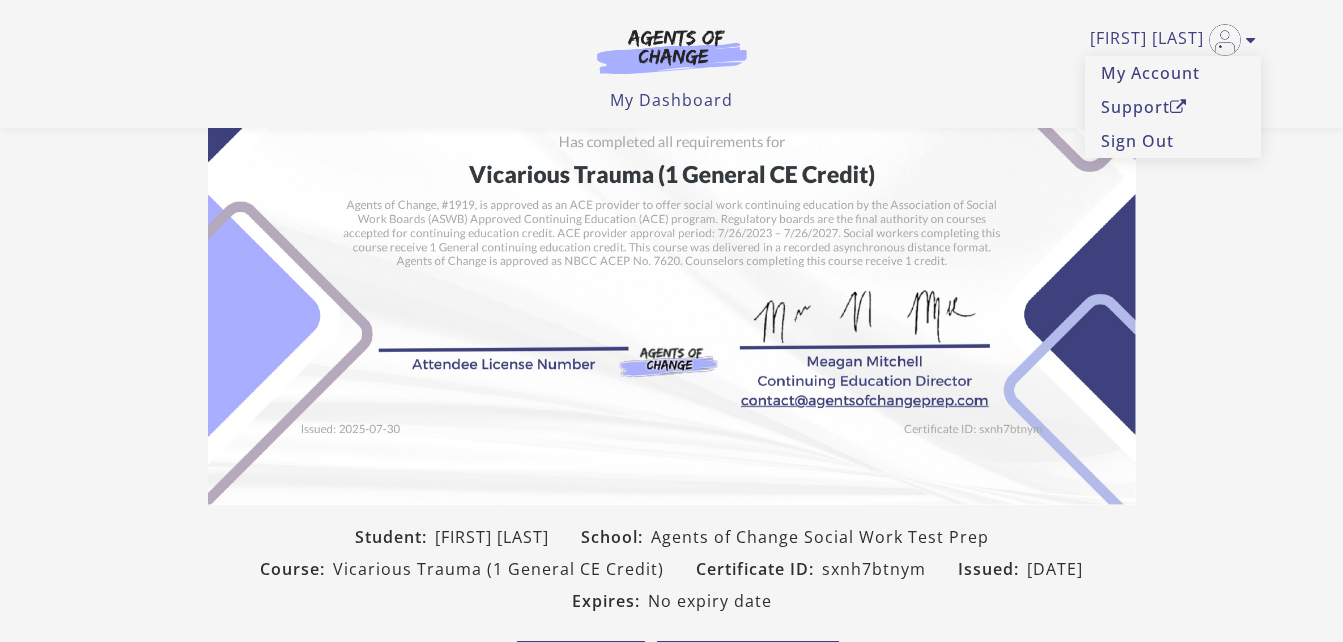 scroll, scrollTop: 200, scrollLeft: 0, axis: vertical 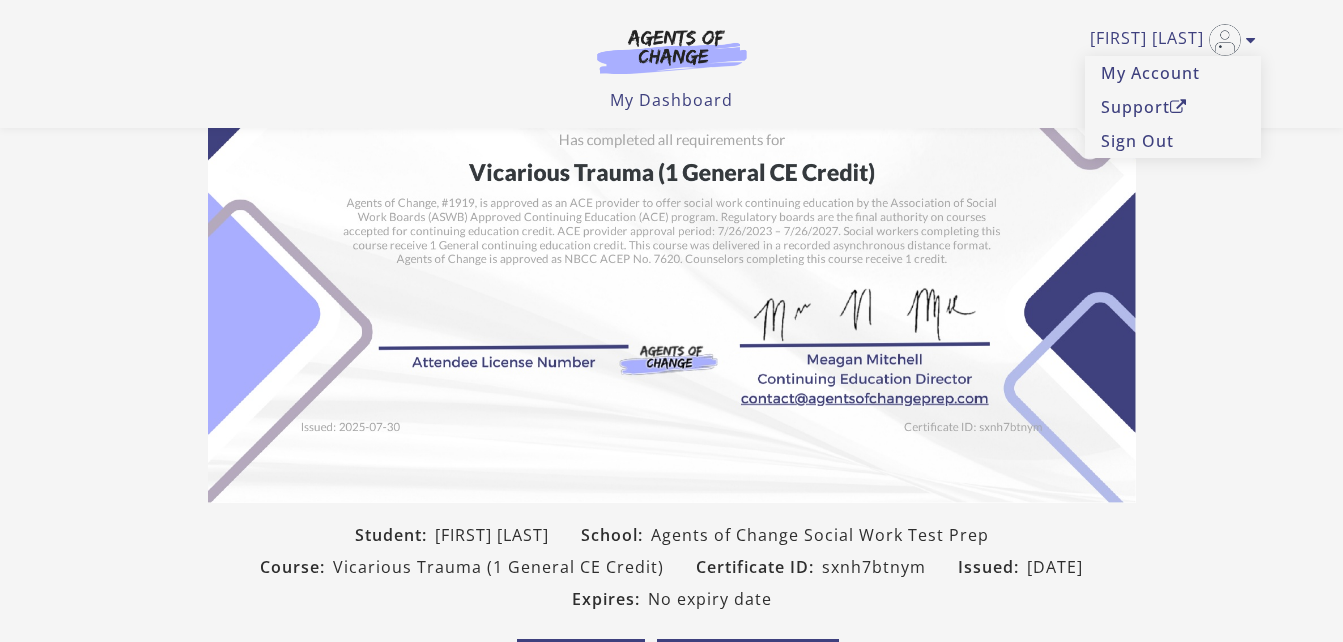 click on "Student:
Sharon James
School:
Agents of Change Social Work Test Prep
Course:
Vicarious Trauma (1 General CE Credit)
Certificate ID:
sxnh7btnym
Issued:
2025-07-30
Expires:
No expiry date
Copy Link
Download PDF" at bounding box center (671, 270) 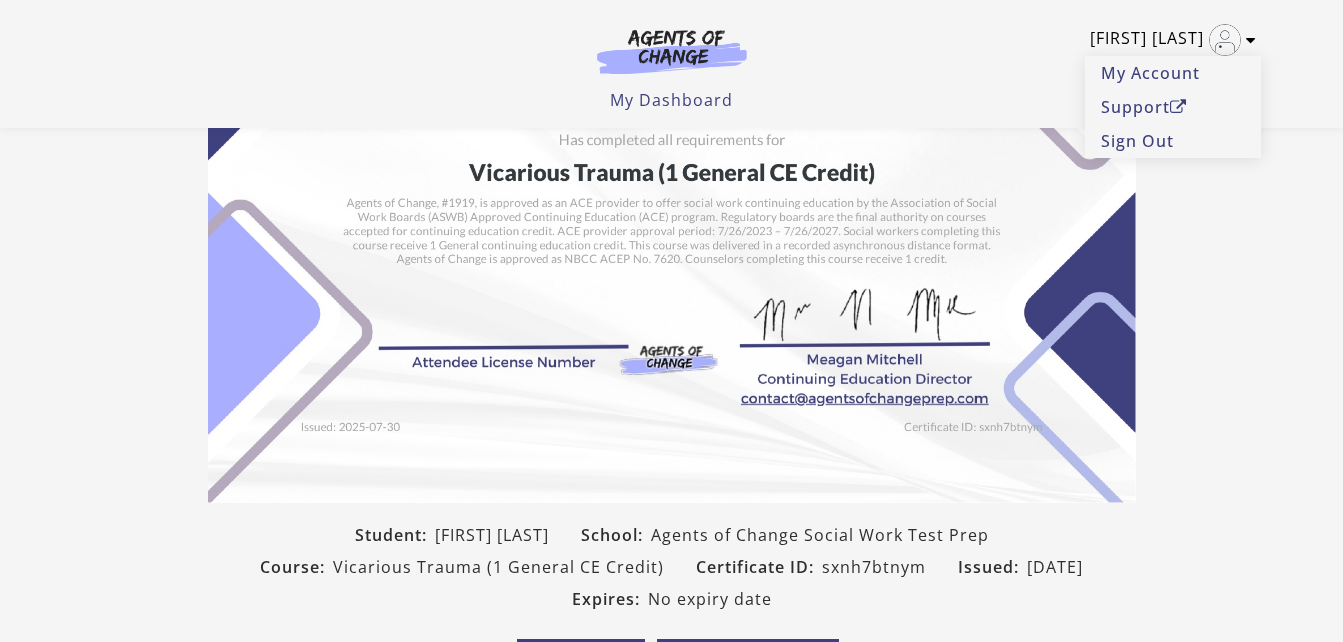 click at bounding box center [1251, 40] 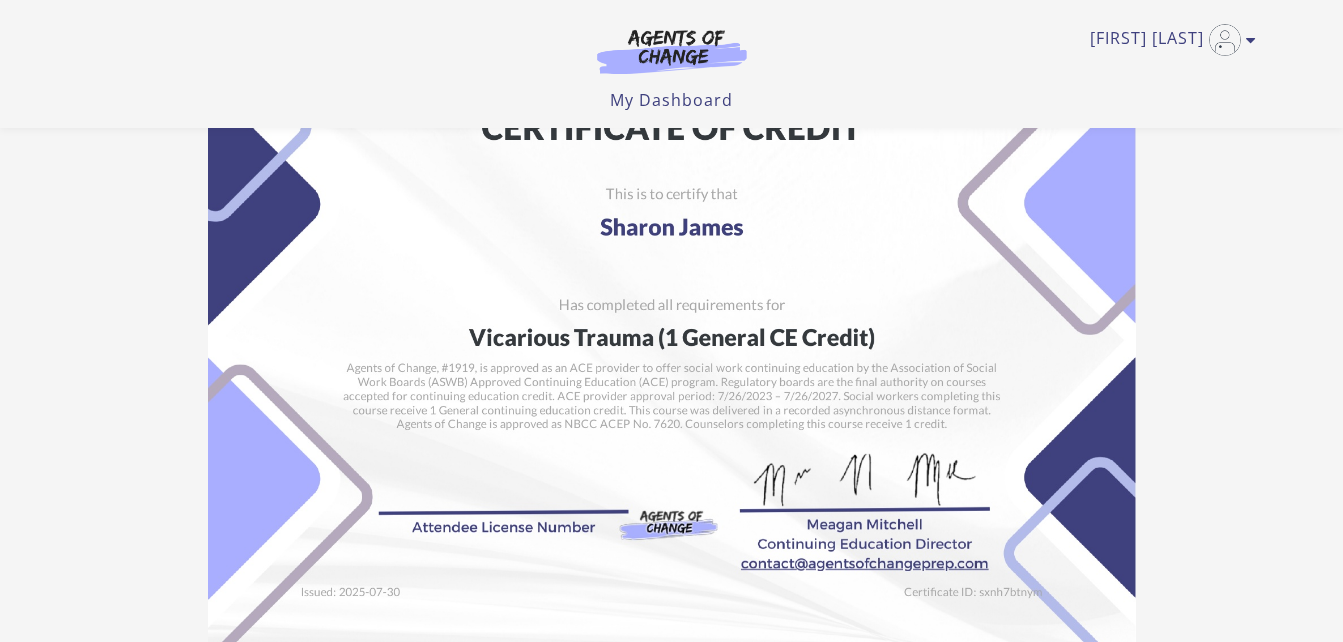 scroll, scrollTop: 0, scrollLeft: 0, axis: both 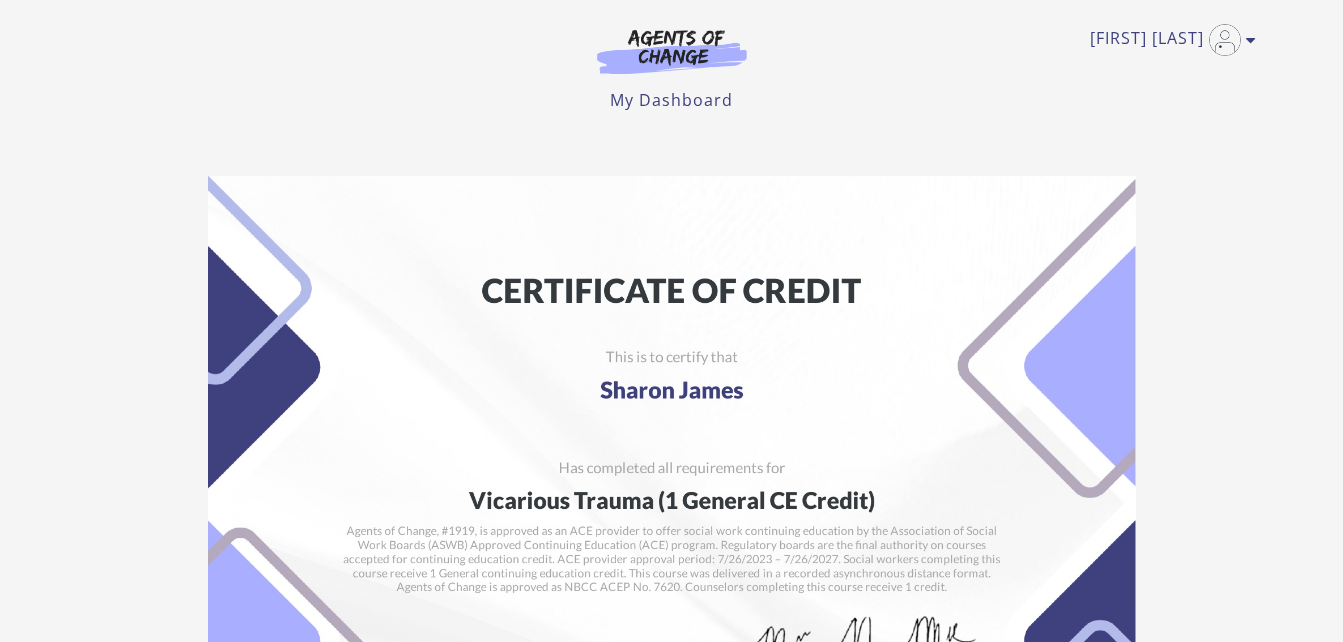 drag, startPoint x: 348, startPoint y: 284, endPoint x: 64, endPoint y: 389, distance: 302.7887 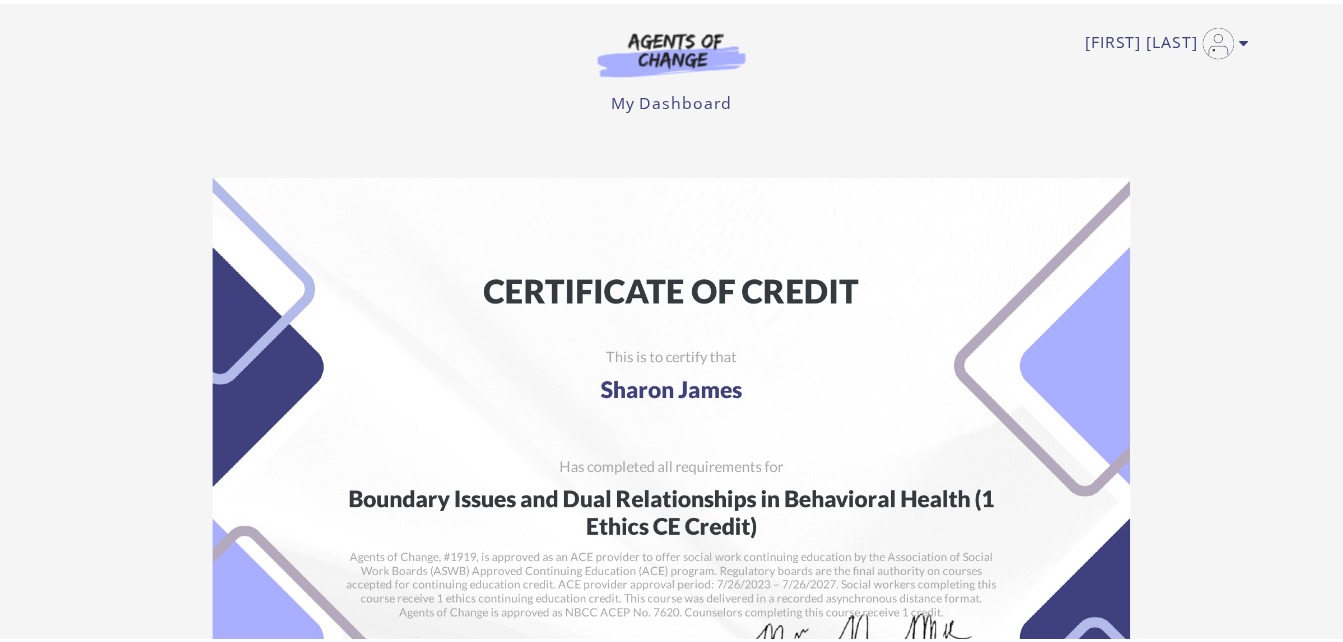 scroll, scrollTop: 0, scrollLeft: 0, axis: both 